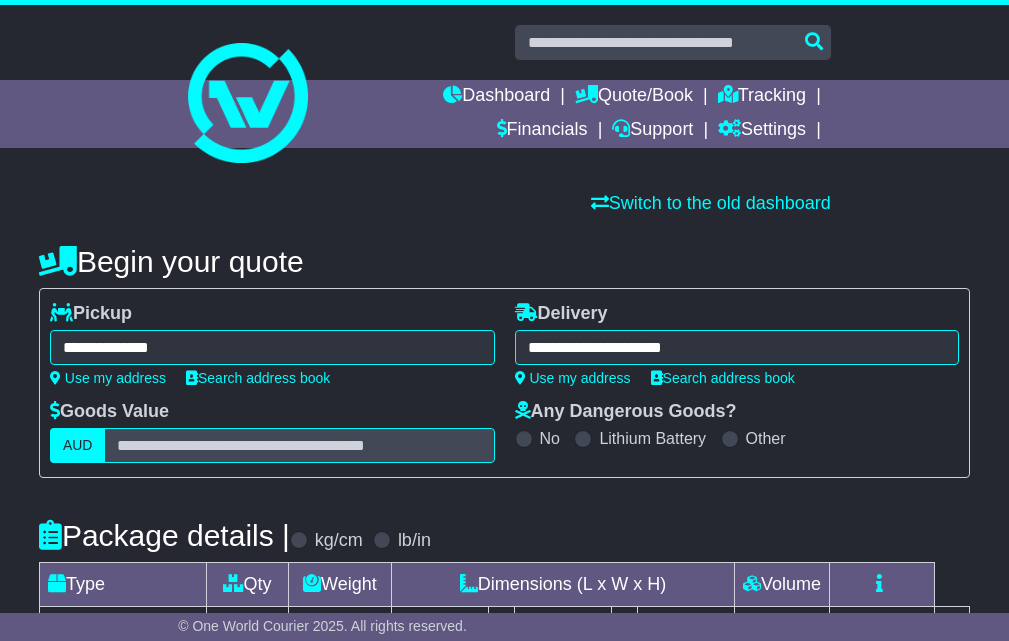 select on "*****" 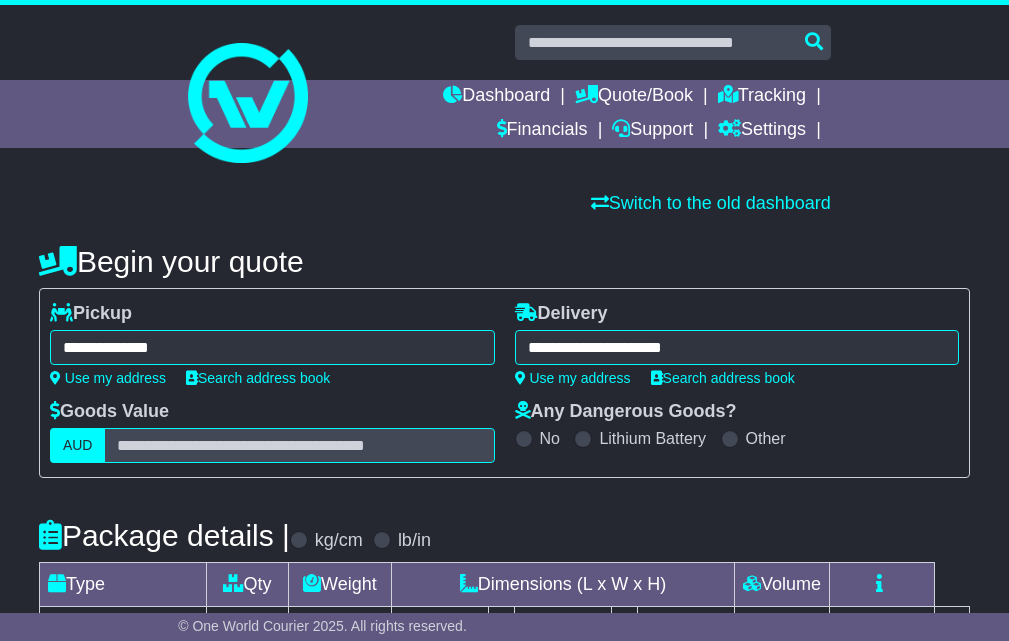 scroll, scrollTop: 0, scrollLeft: 0, axis: both 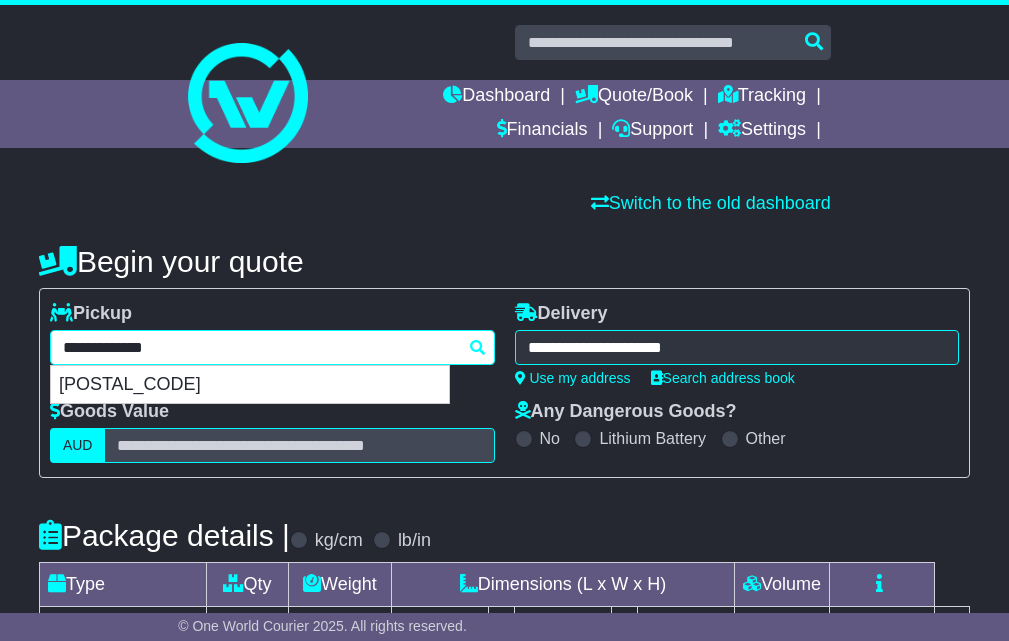 click on "**********" at bounding box center [272, 347] 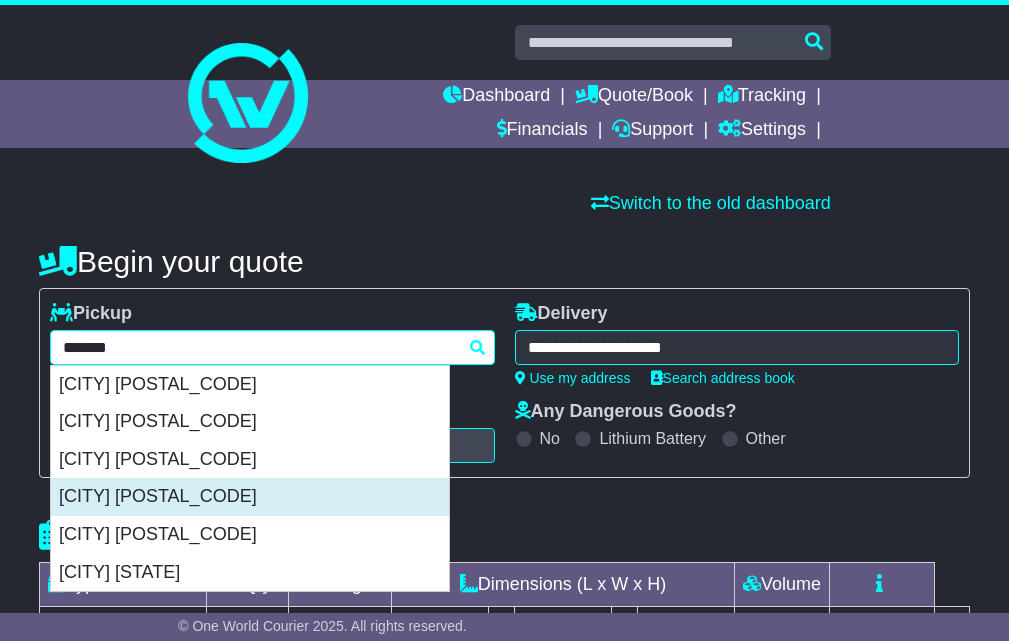 click on "[SUBURB] [POSTCODE]" at bounding box center [250, 497] 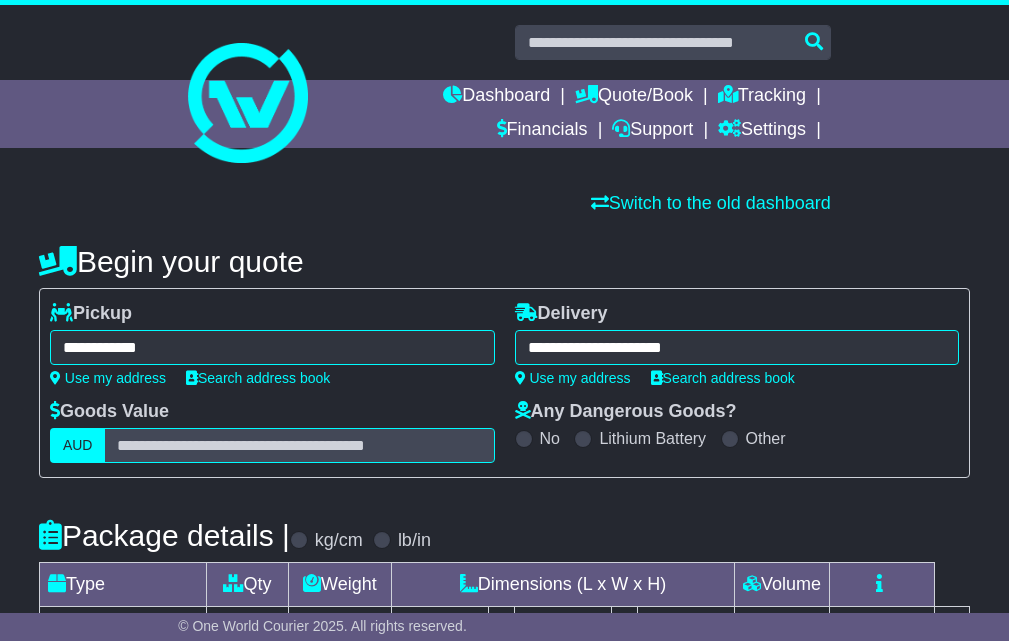 type on "**********" 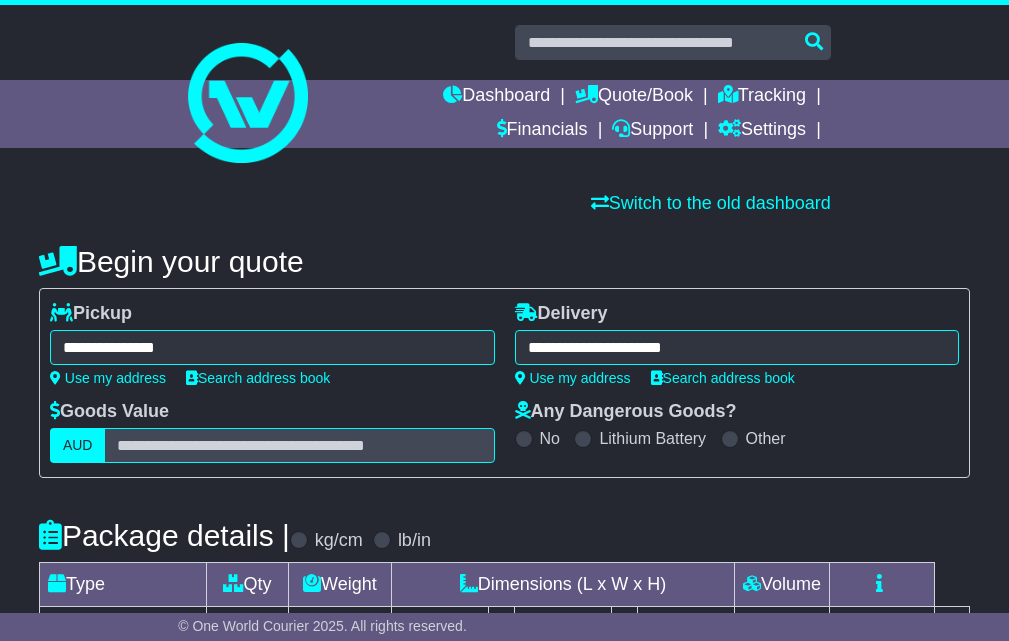 click on "**********" at bounding box center [737, 347] 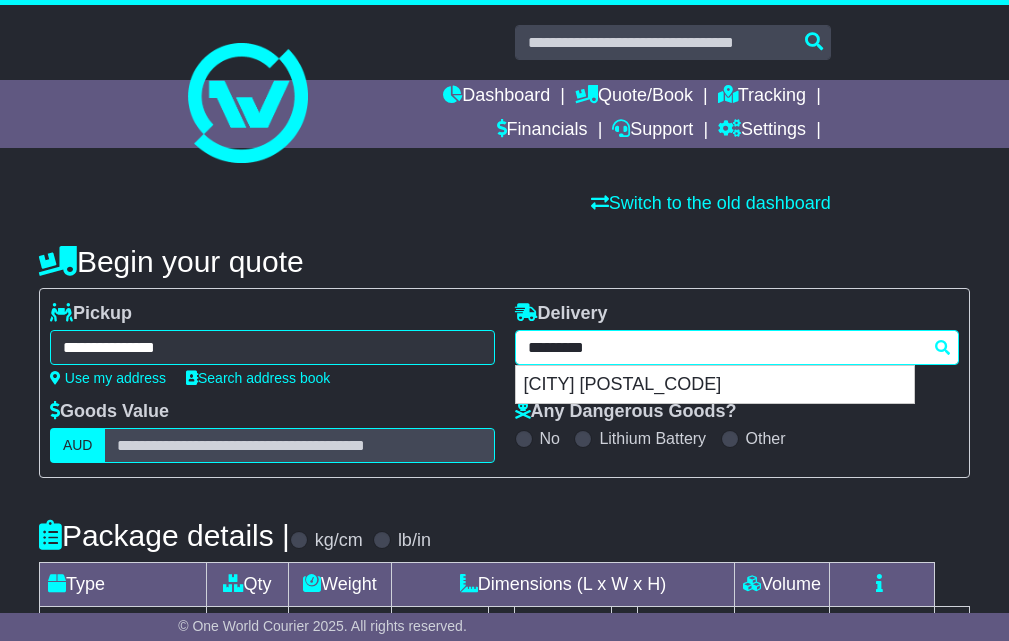 click on "*********" at bounding box center (737, 347) 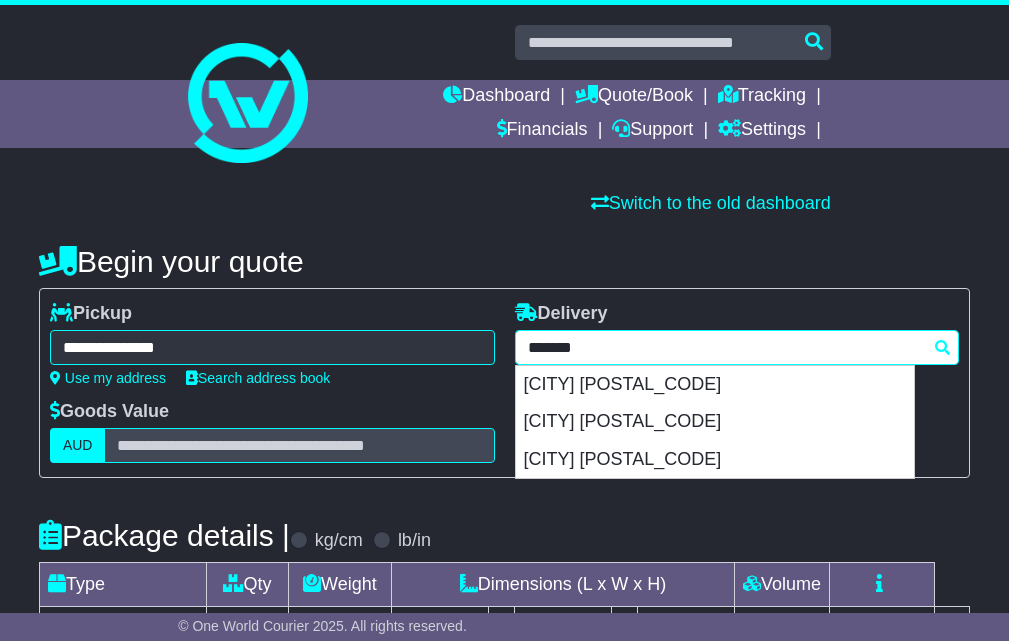 click on "[SUBURB] [POSTCODE]" at bounding box center (715, 385) 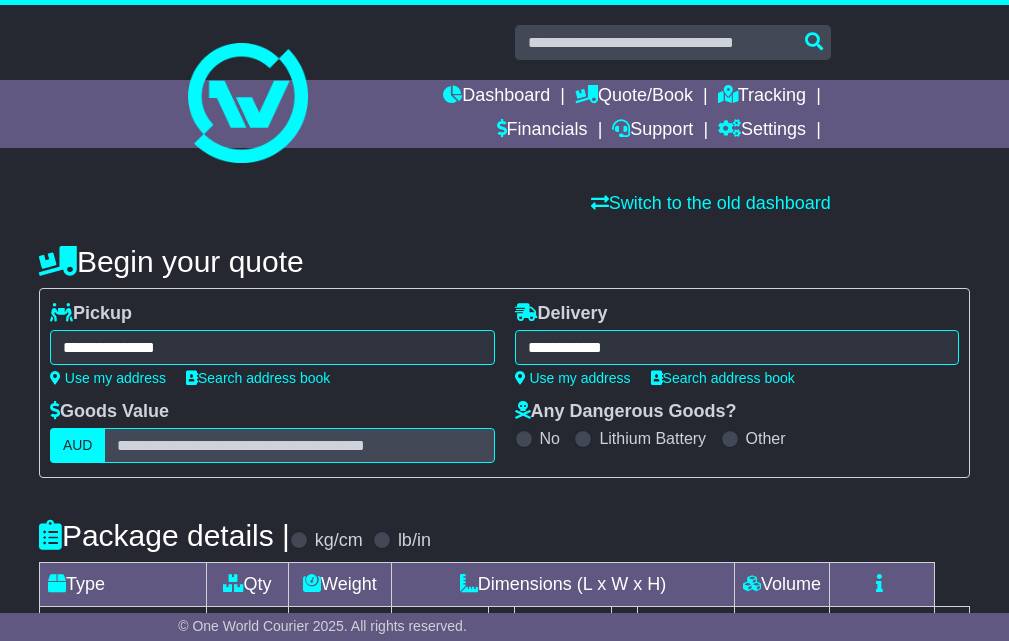type on "**********" 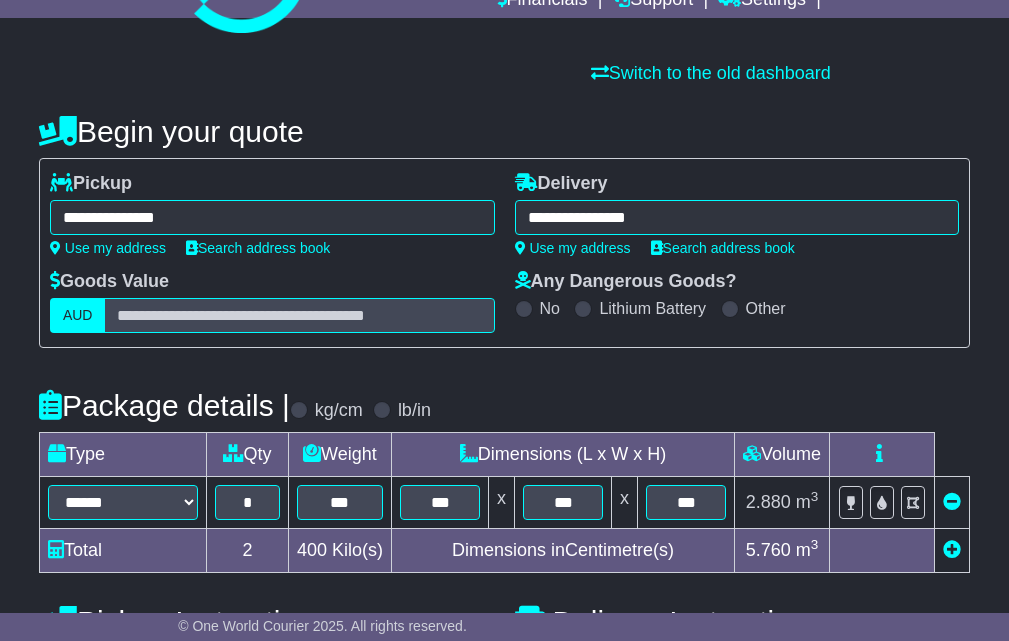 scroll, scrollTop: 333, scrollLeft: 0, axis: vertical 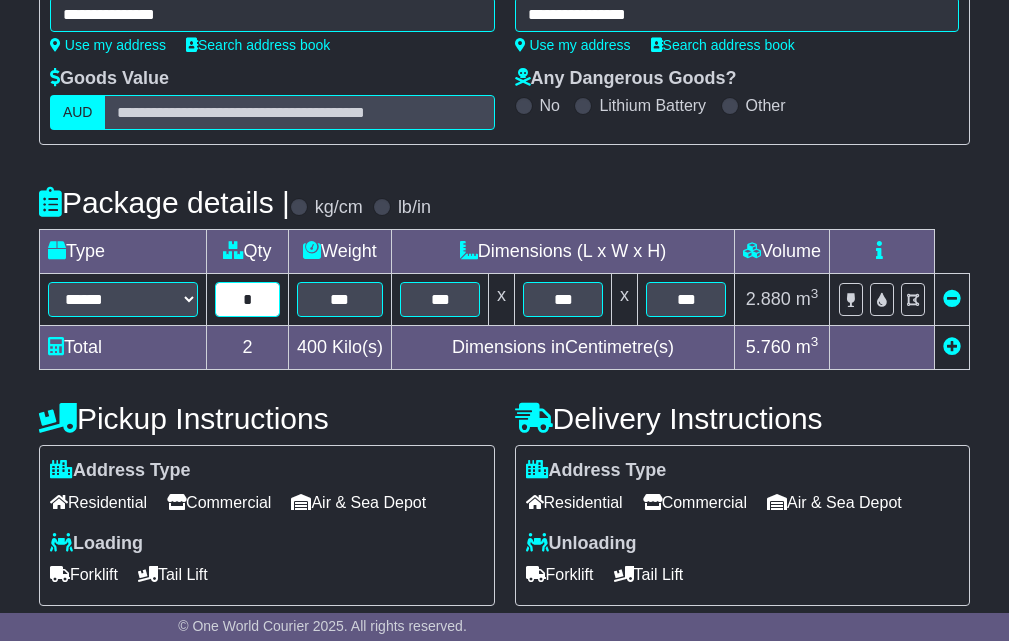 drag, startPoint x: 240, startPoint y: 303, endPoint x: 267, endPoint y: 302, distance: 27.018513 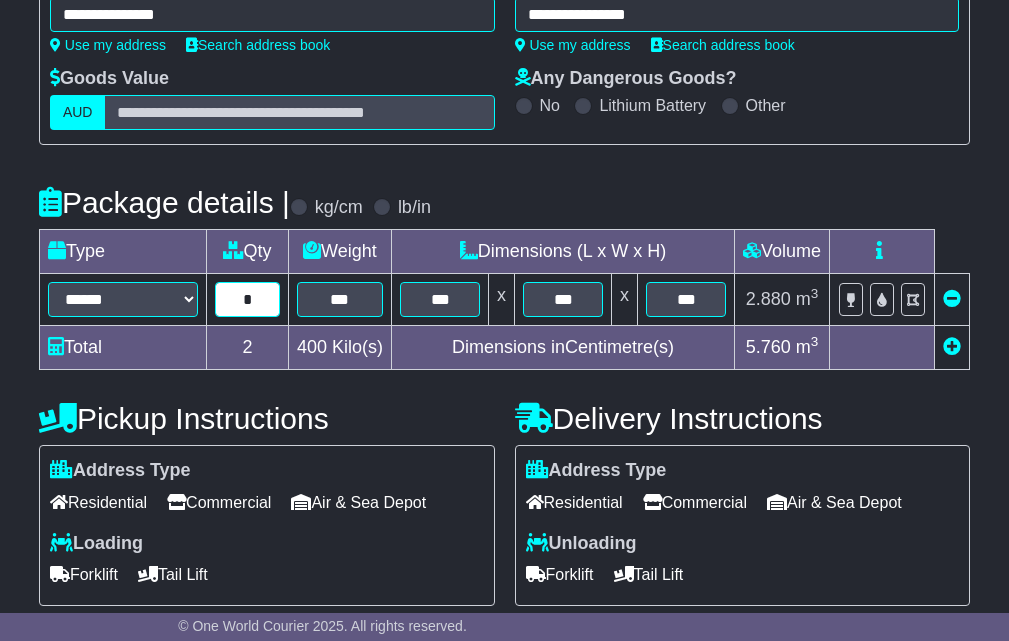 type on "*" 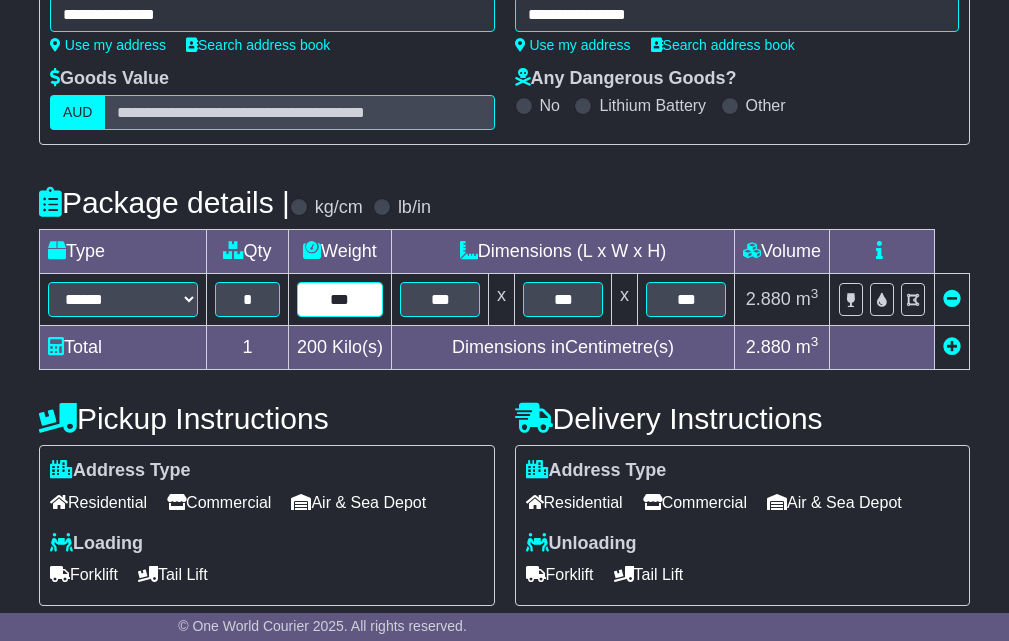 type on "***" 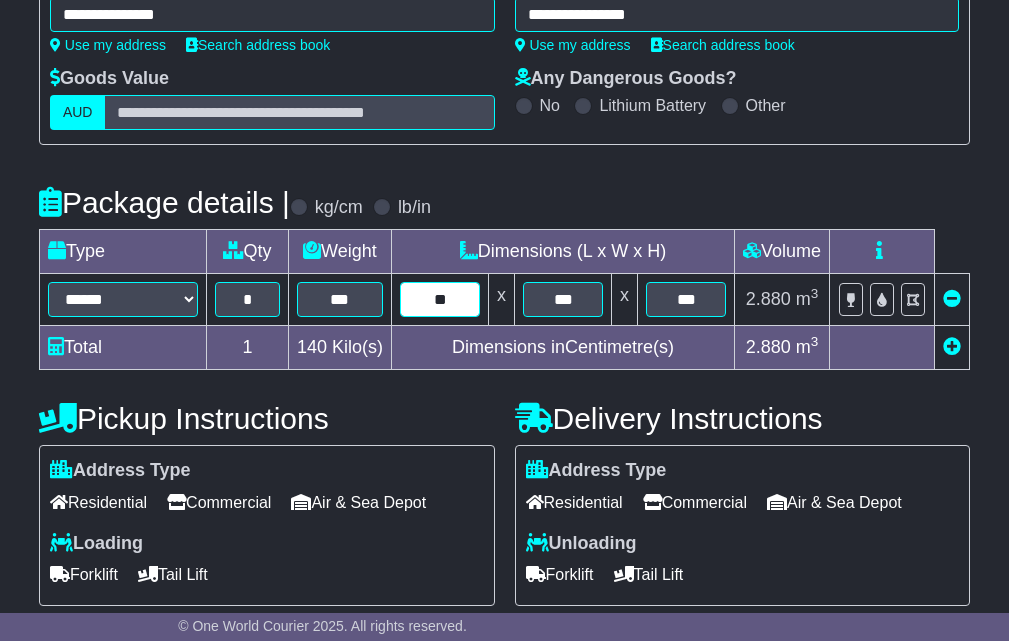 type on "***" 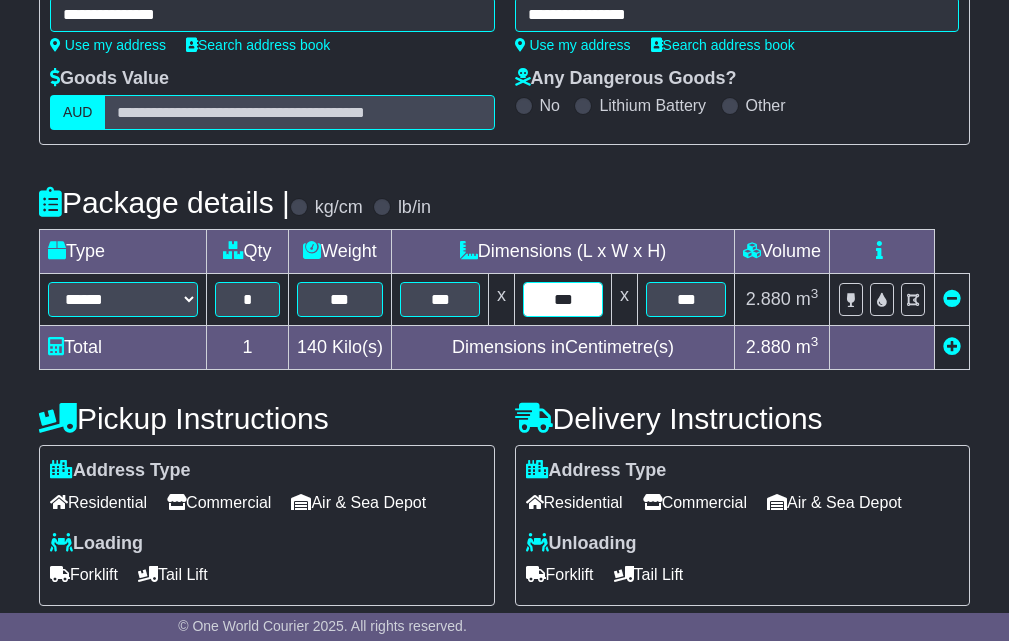 type on "***" 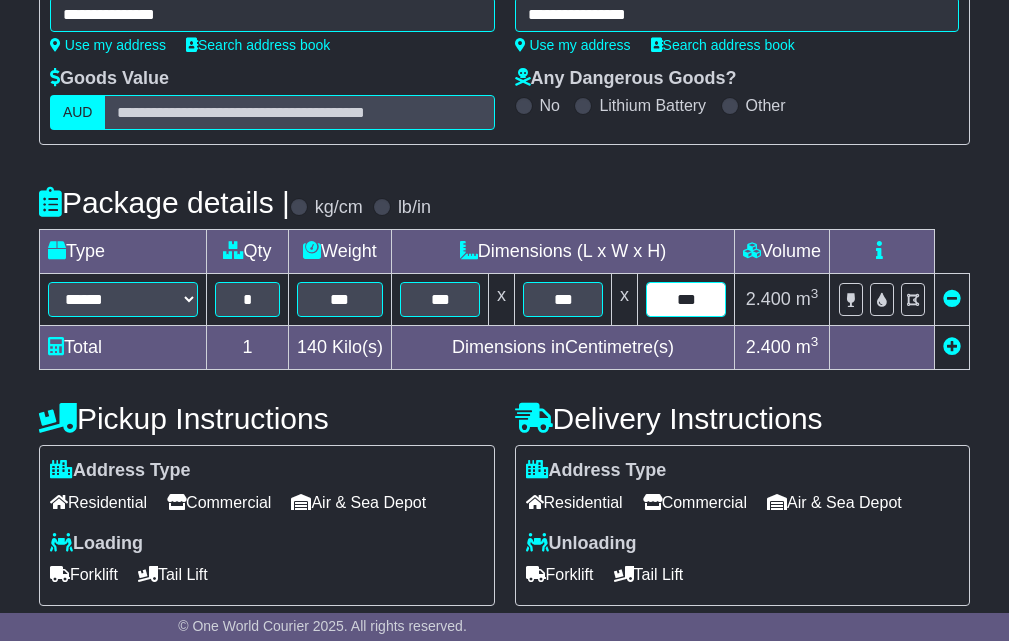 type on "***" 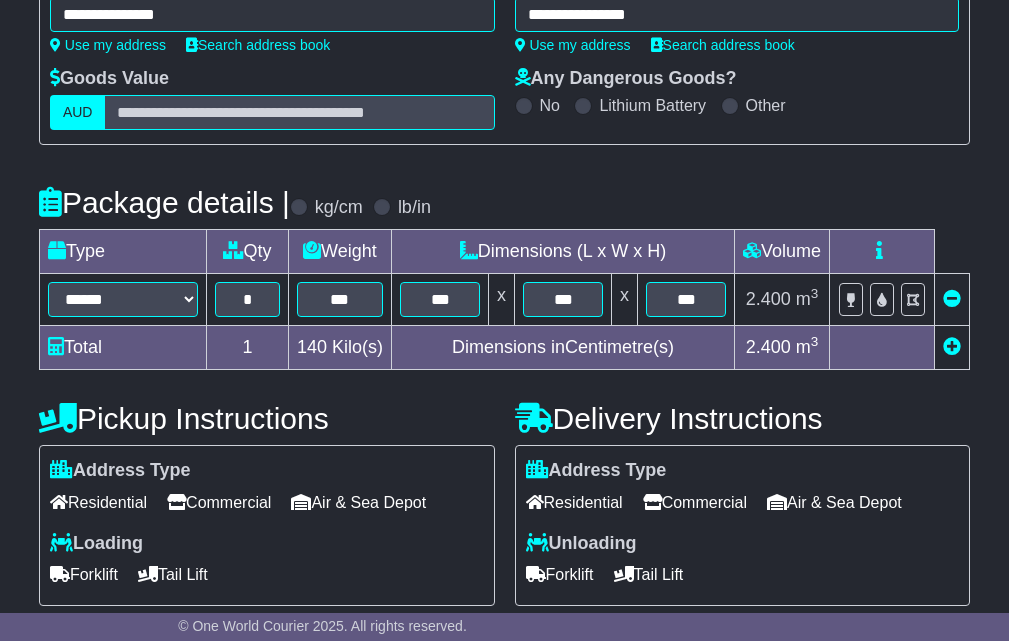scroll, scrollTop: 632, scrollLeft: 0, axis: vertical 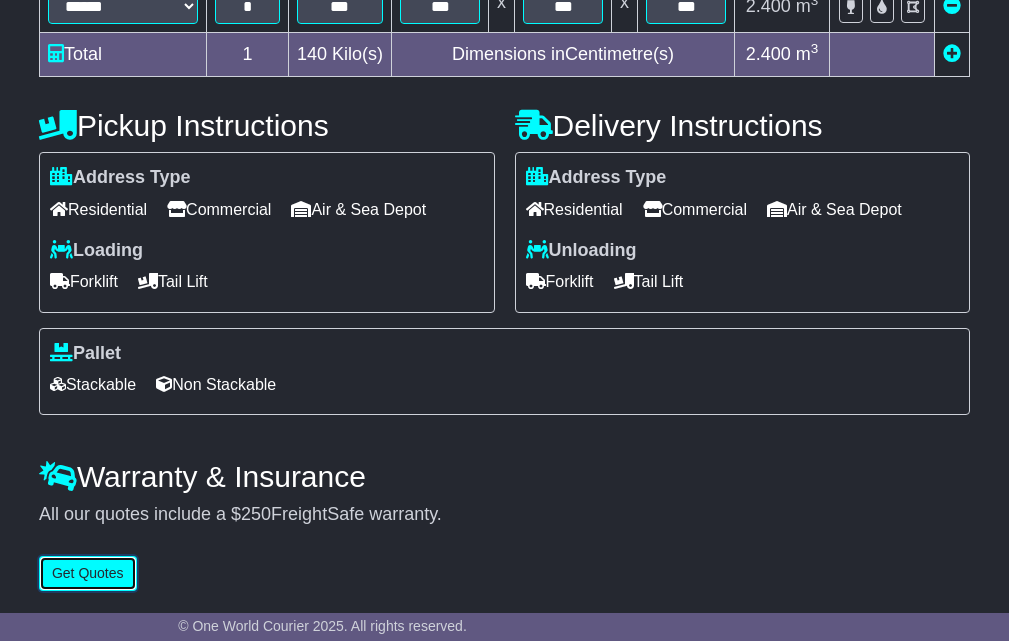 type 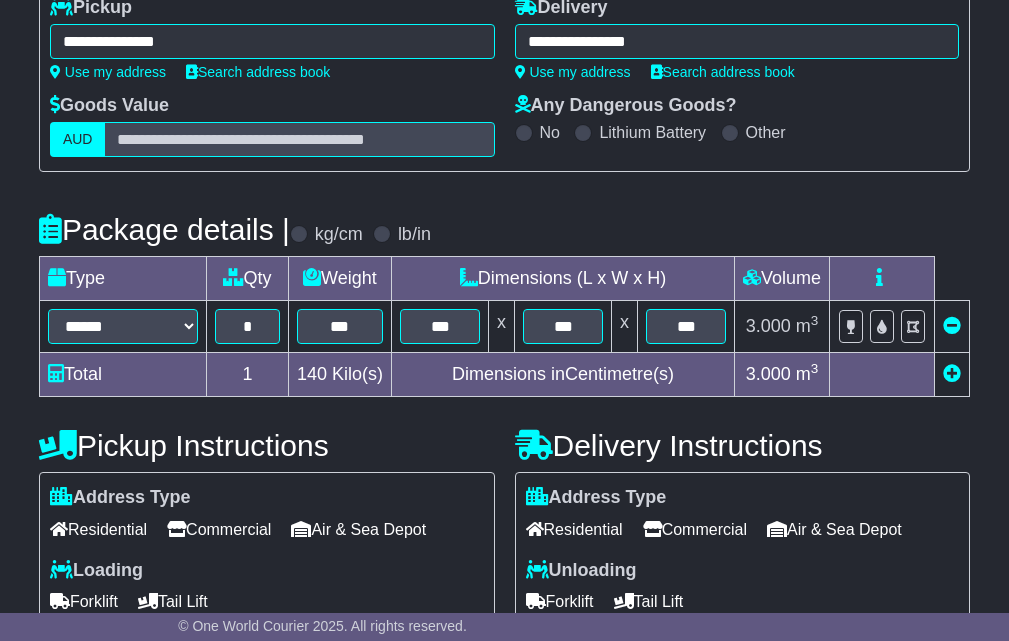 scroll, scrollTop: 299, scrollLeft: 0, axis: vertical 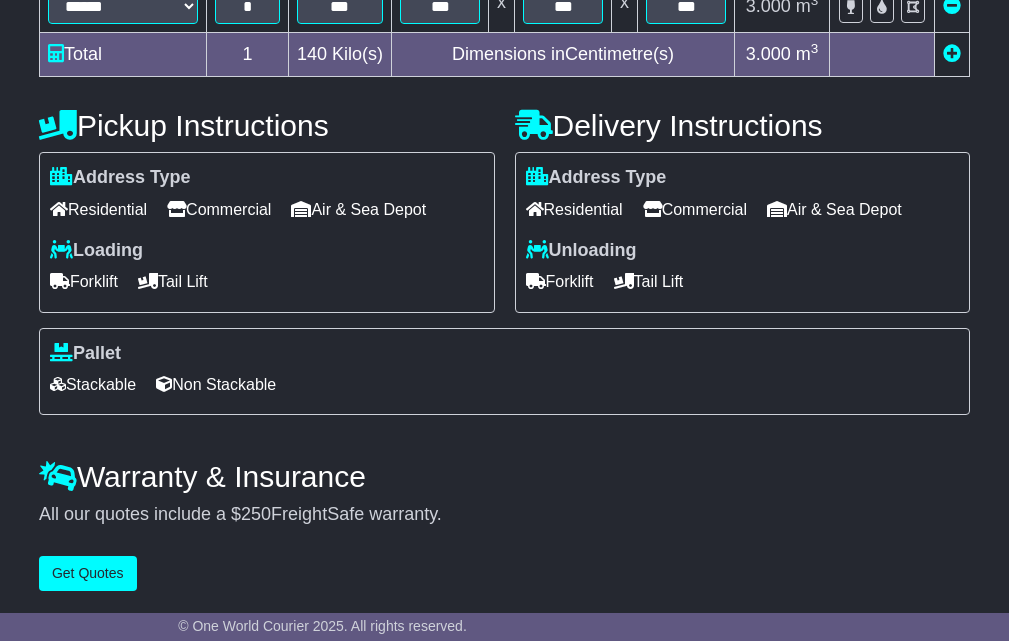 click on "**********" at bounding box center (504, 100) 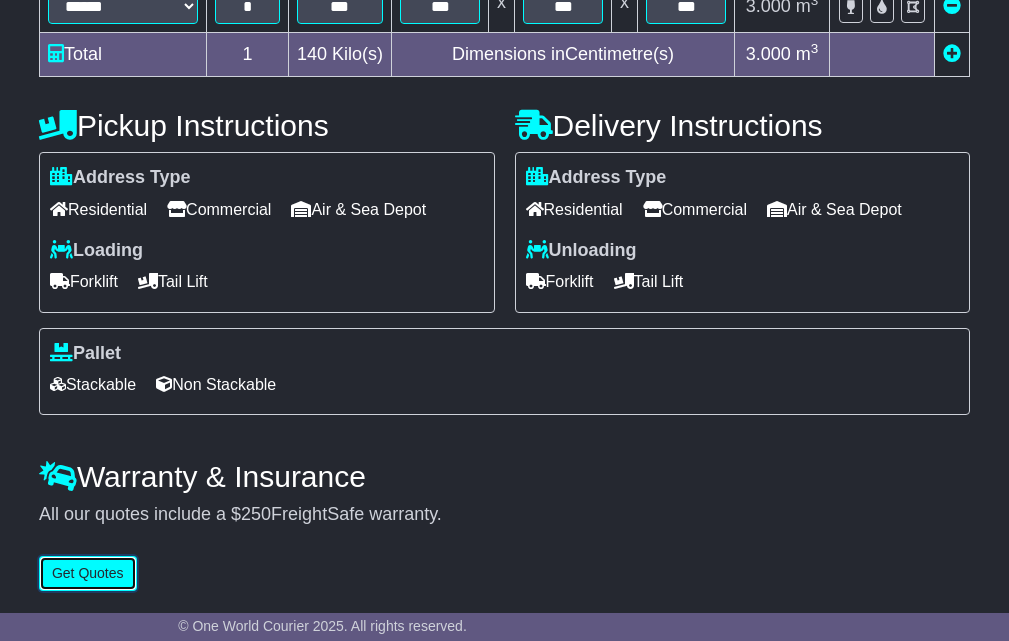 click on "Get Quotes" at bounding box center (88, 573) 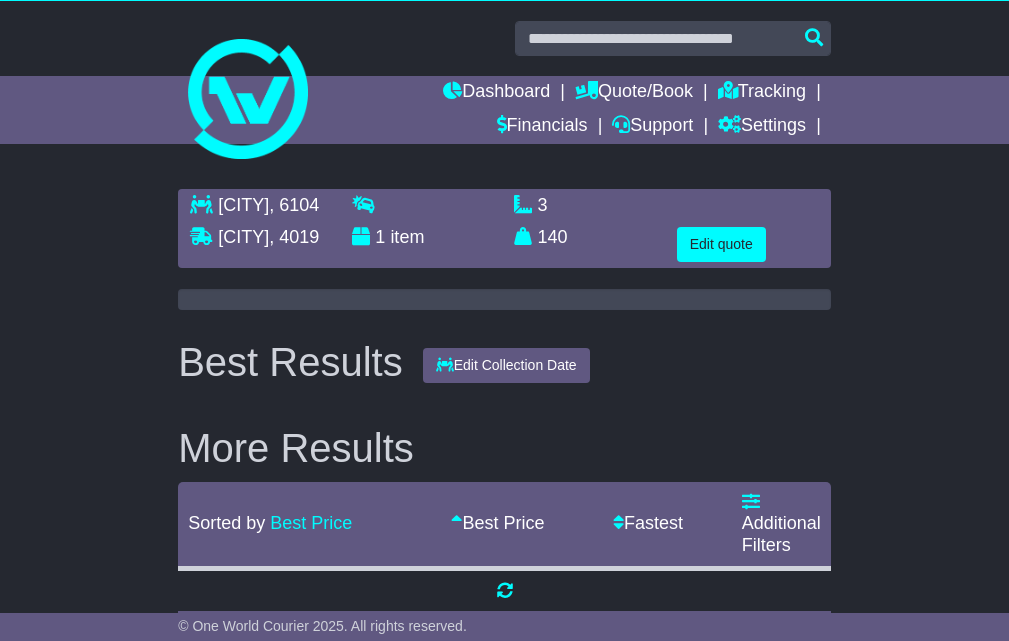 scroll, scrollTop: 0, scrollLeft: 0, axis: both 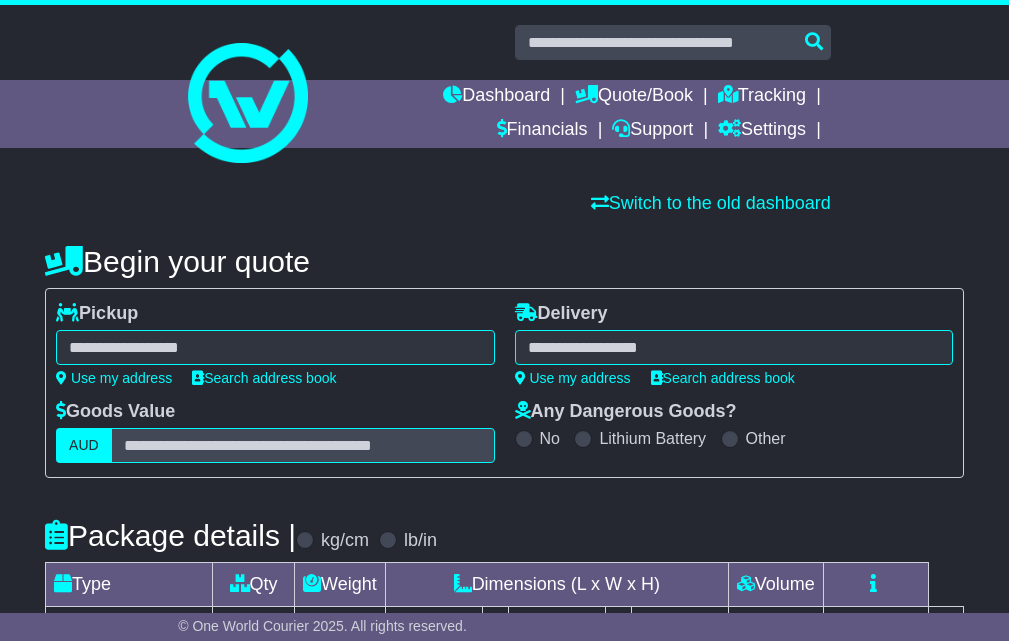 click at bounding box center [275, 347] 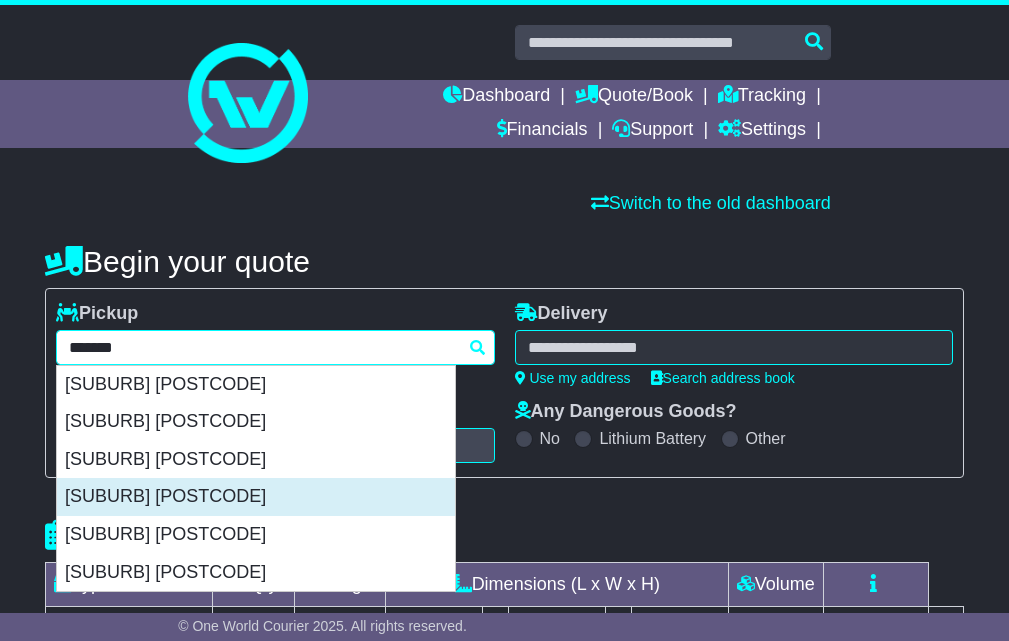 click on "[SUBURB] [POSTCODE]" at bounding box center [256, 497] 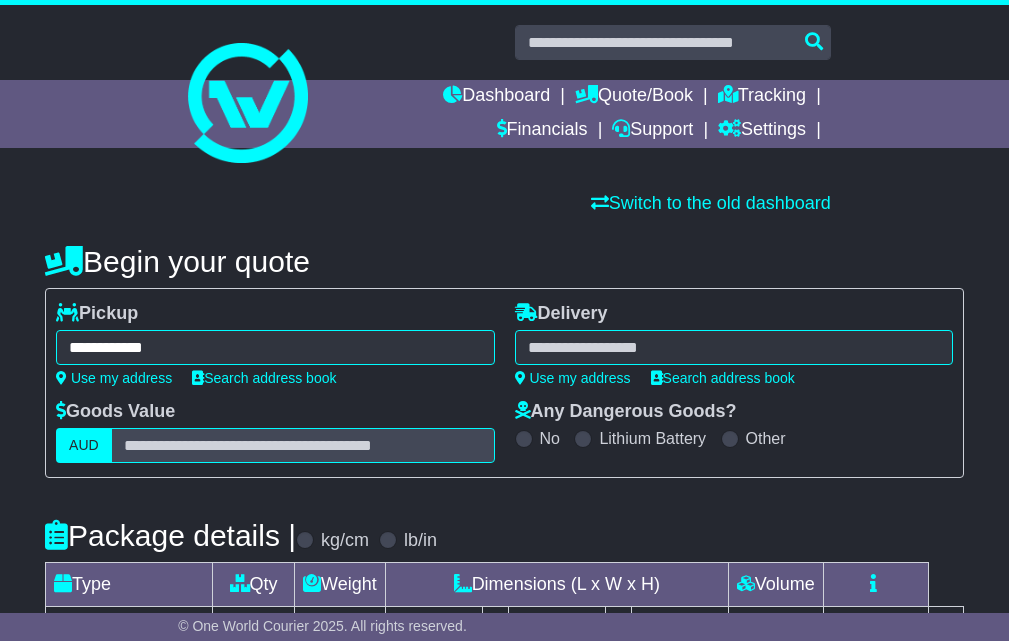 type on "**********" 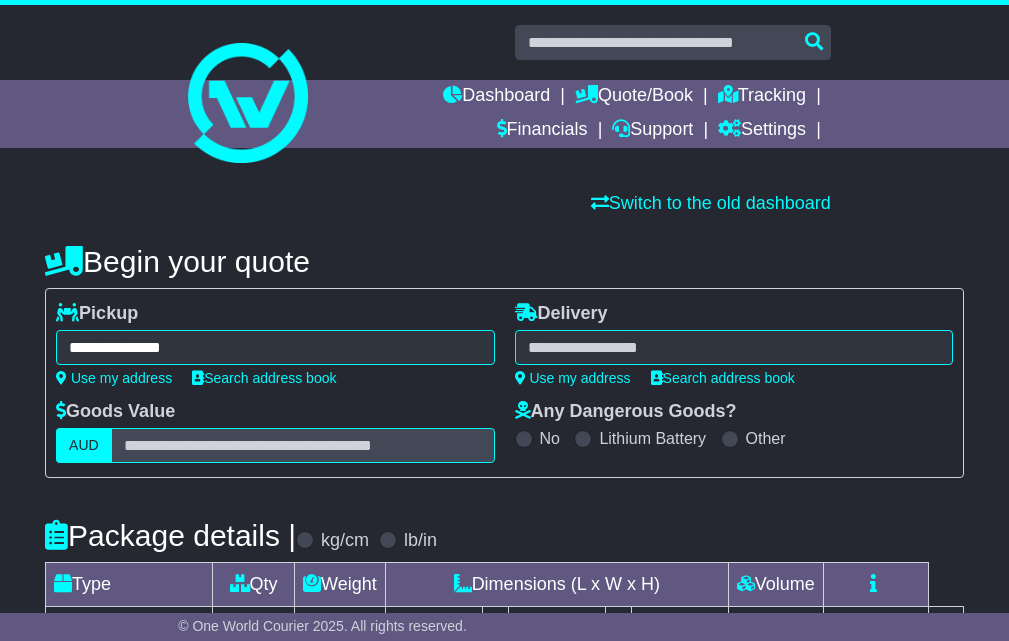 click at bounding box center (734, 347) 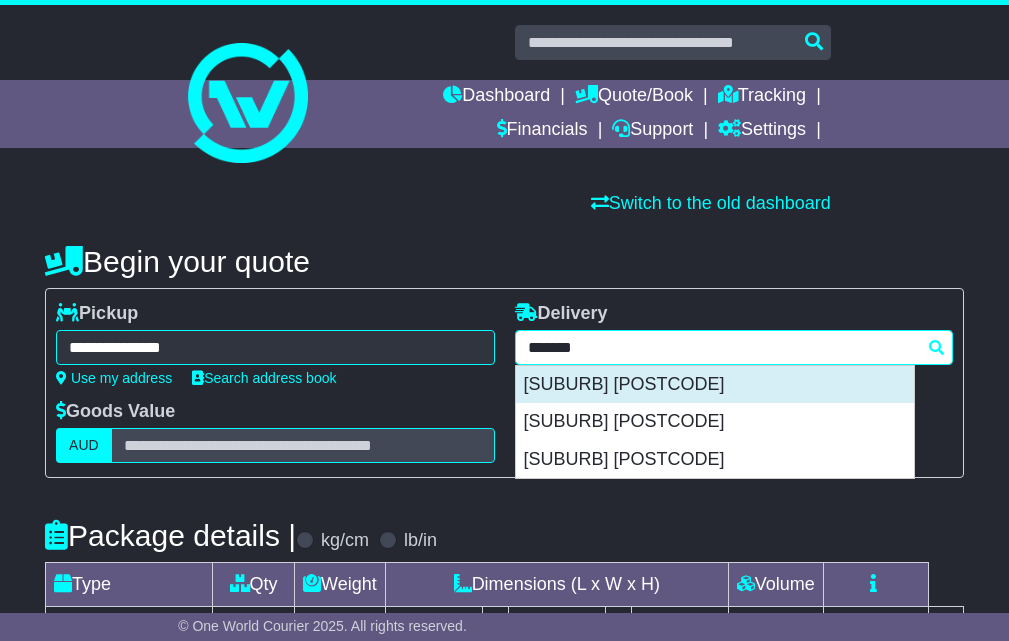 click on "[SUBURB] [POSTCODE]" at bounding box center (715, 385) 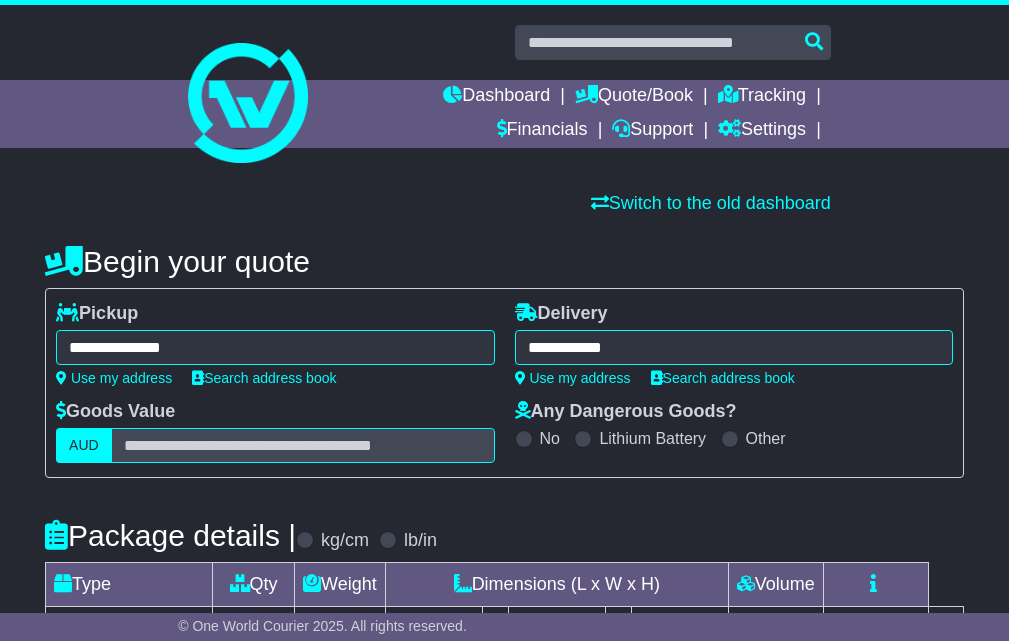 type on "**********" 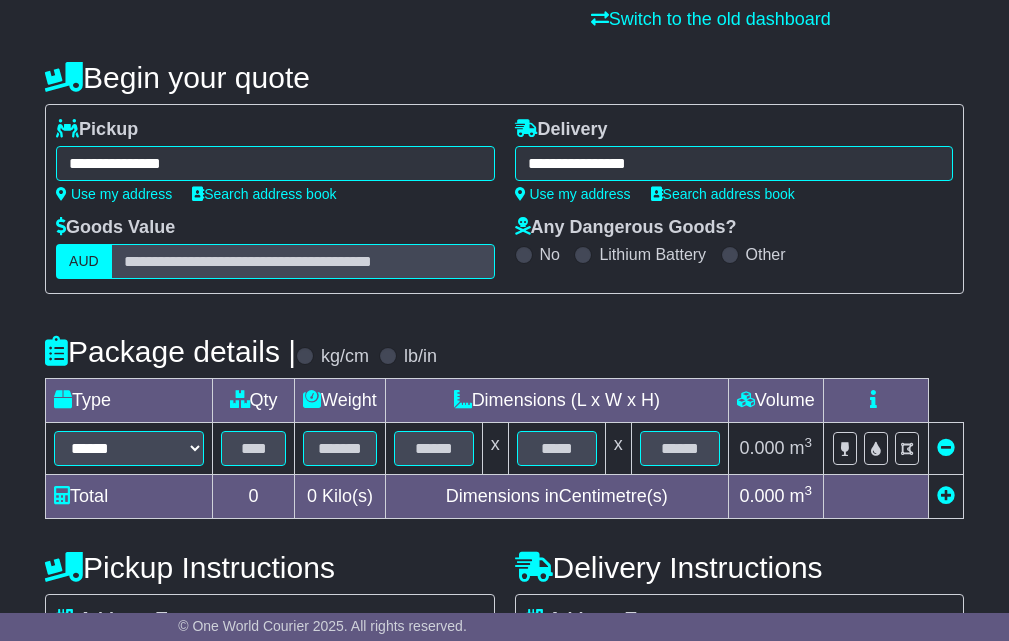 scroll, scrollTop: 333, scrollLeft: 0, axis: vertical 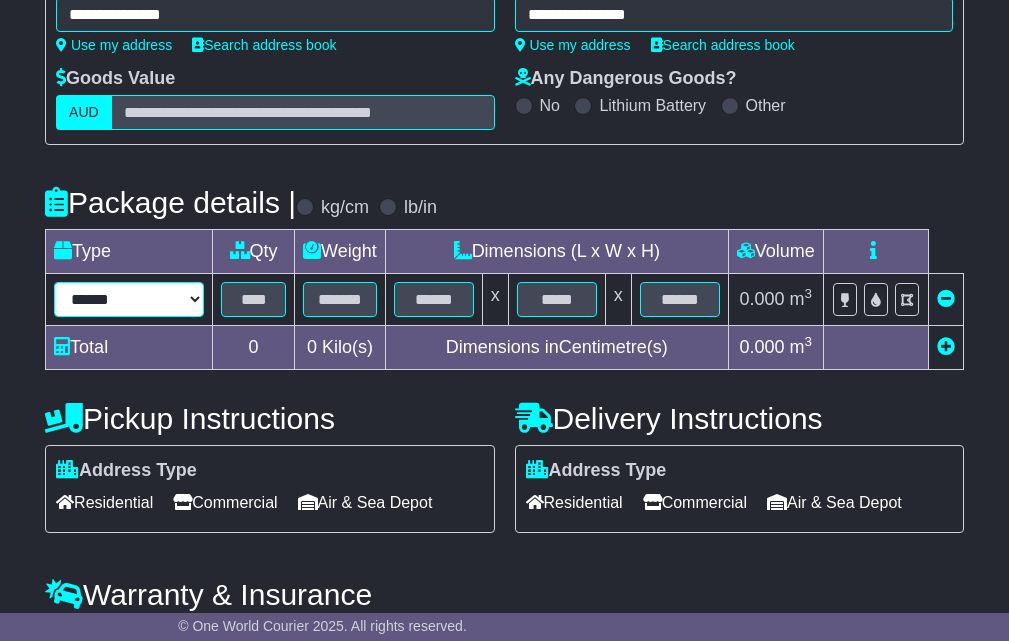 drag, startPoint x: 138, startPoint y: 301, endPoint x: 137, endPoint y: 311, distance: 10.049875 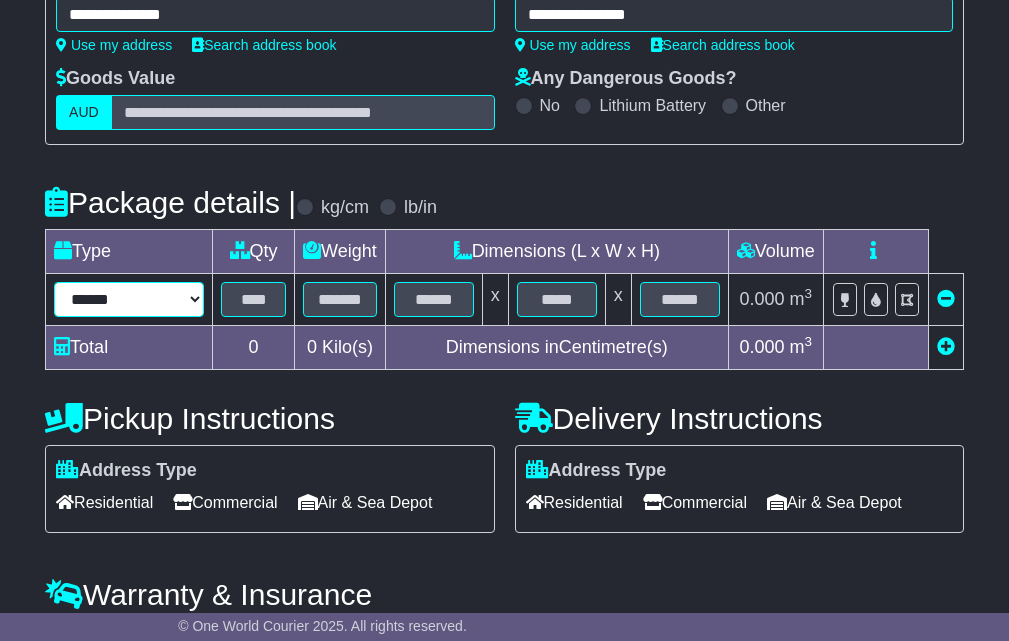 select on "*****" 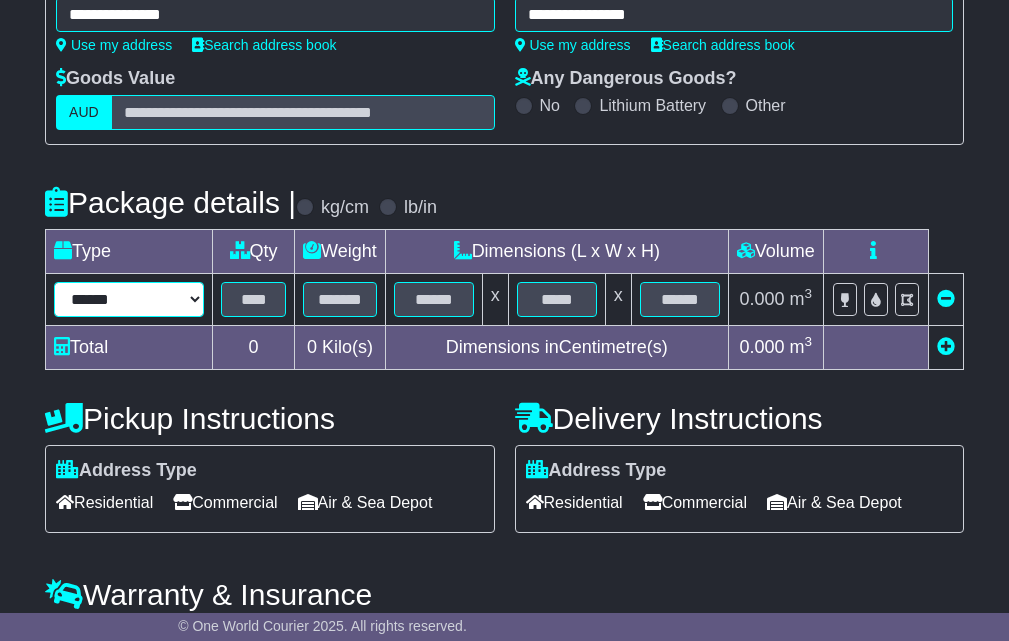 click on "****** ****** *** ******** ***** **** **** ****** *** *******" at bounding box center [129, 299] 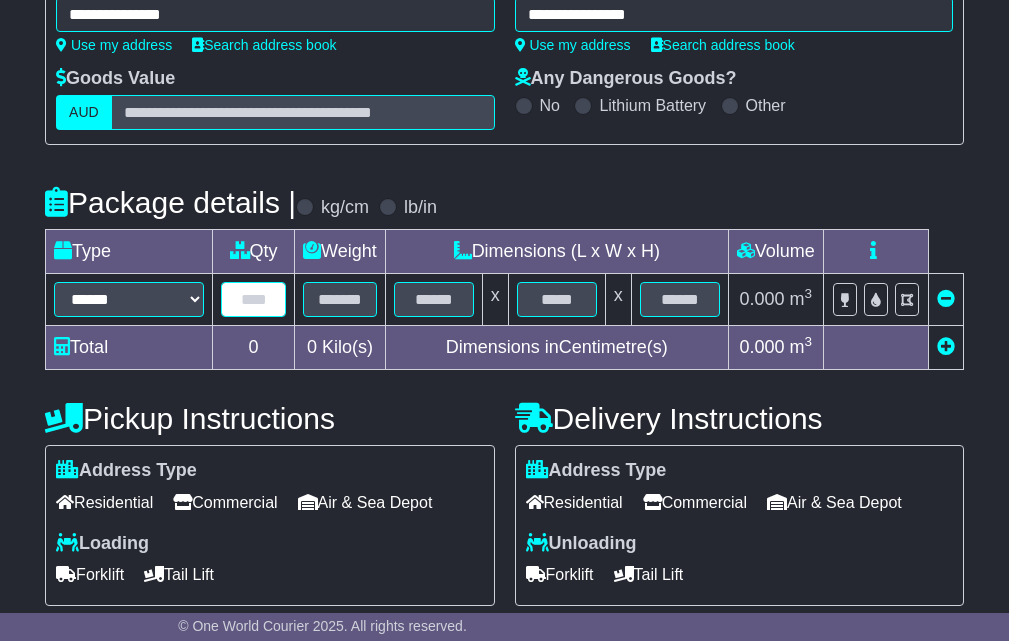click at bounding box center [253, 299] 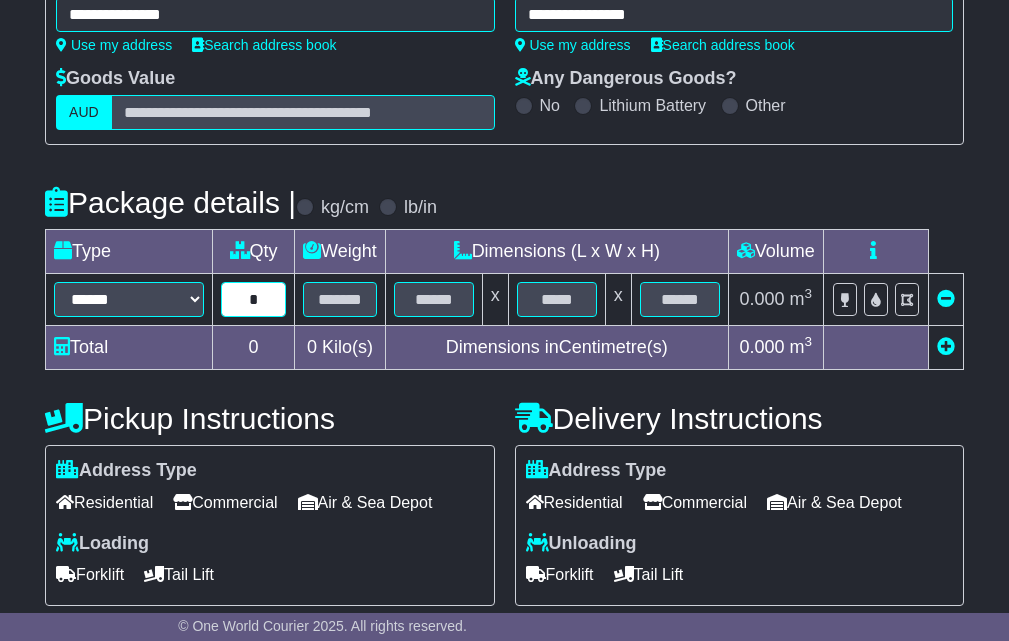 type on "*" 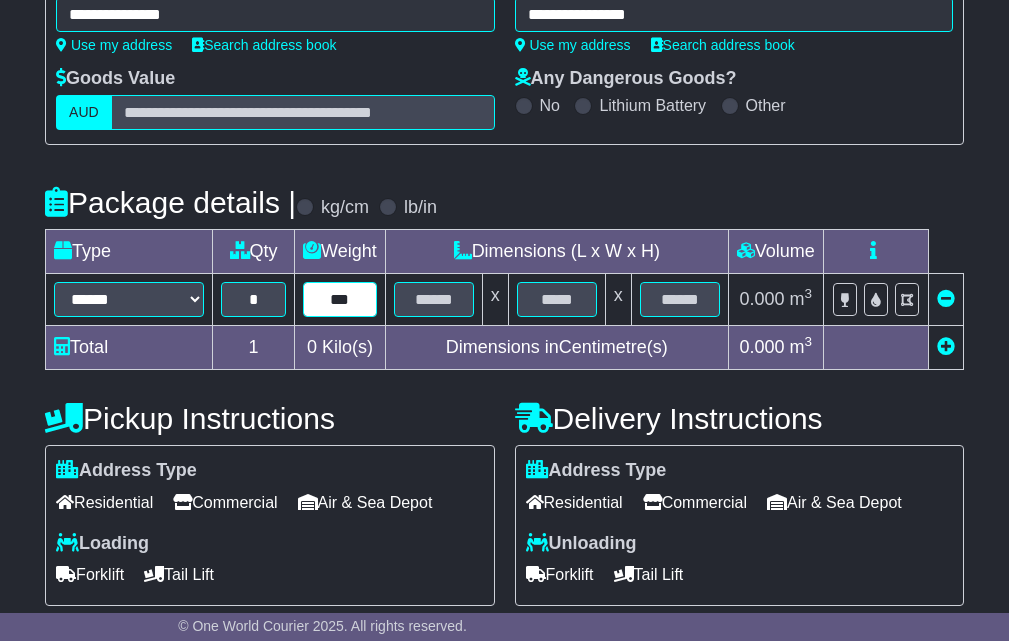 type on "***" 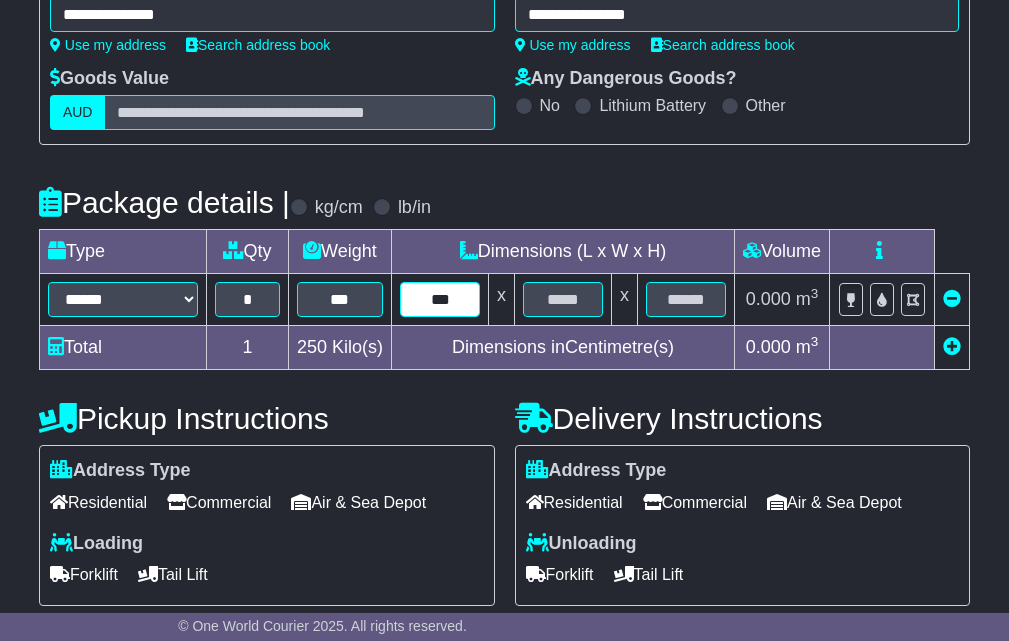type on "***" 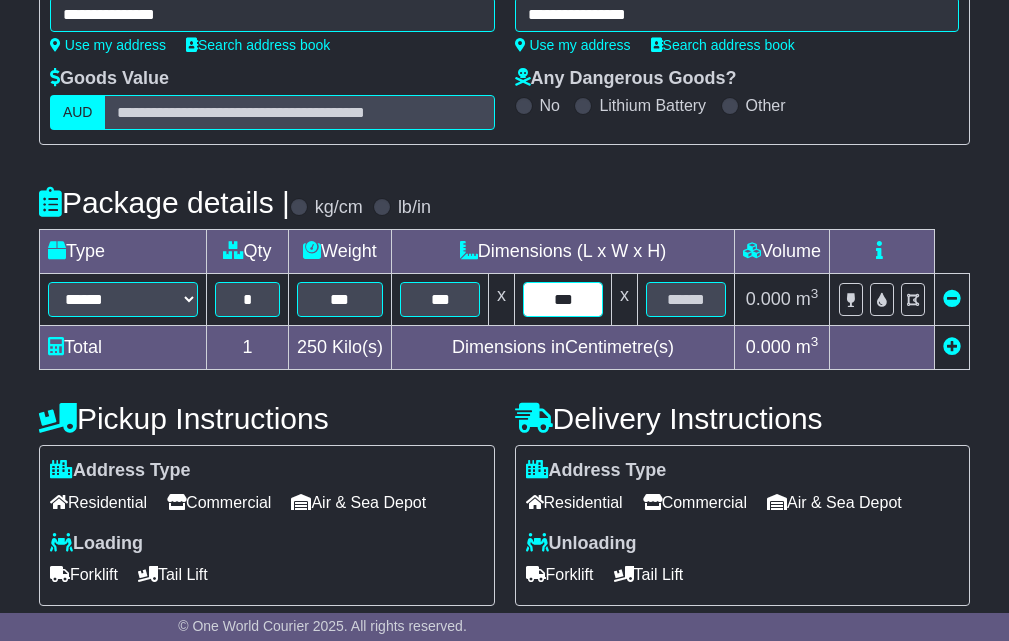 type on "***" 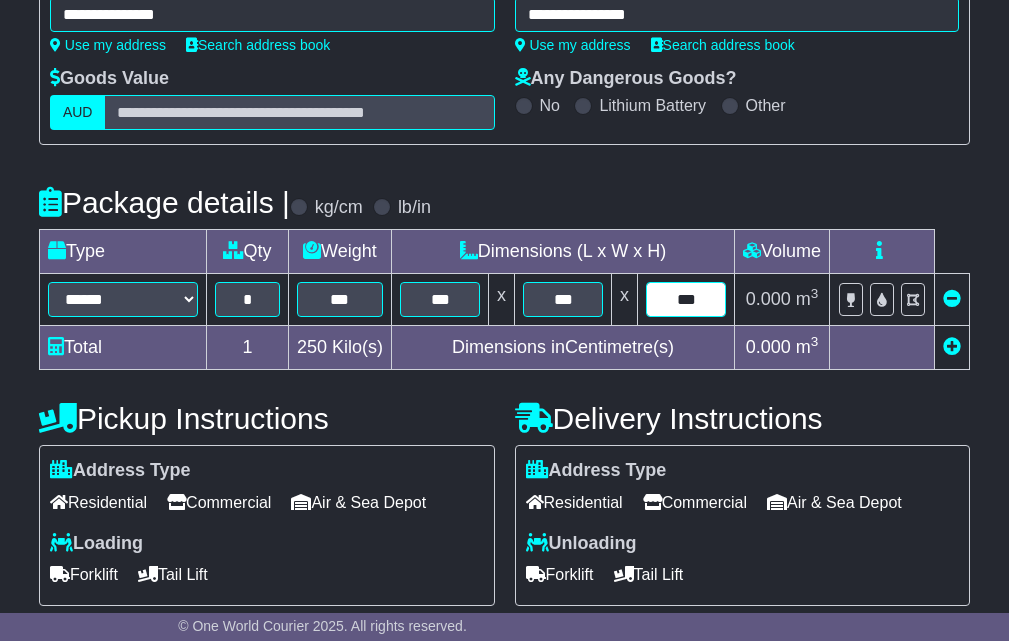 type on "***" 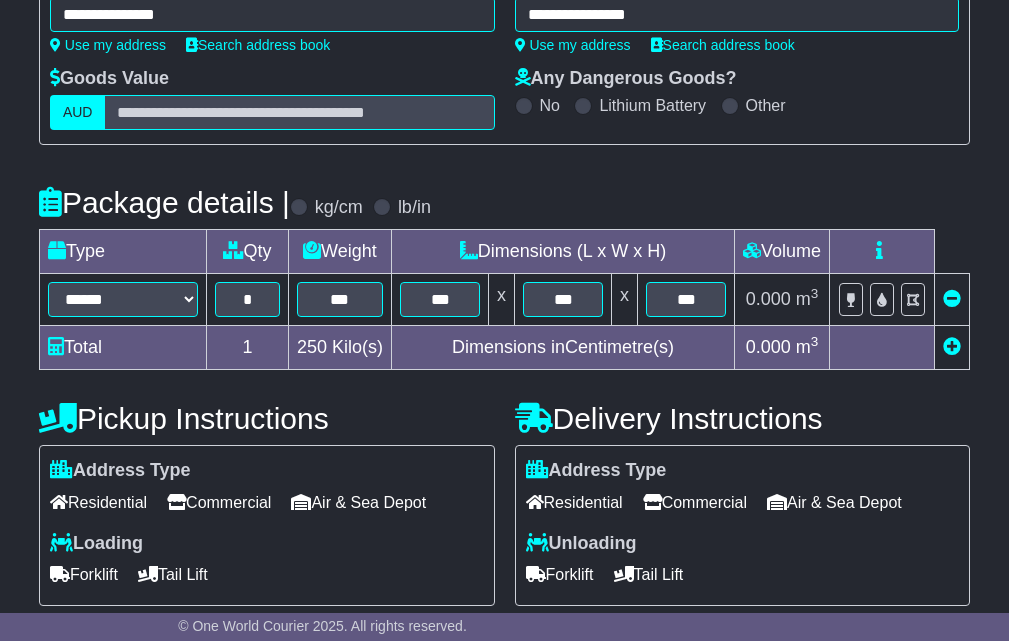 scroll, scrollTop: 626, scrollLeft: 0, axis: vertical 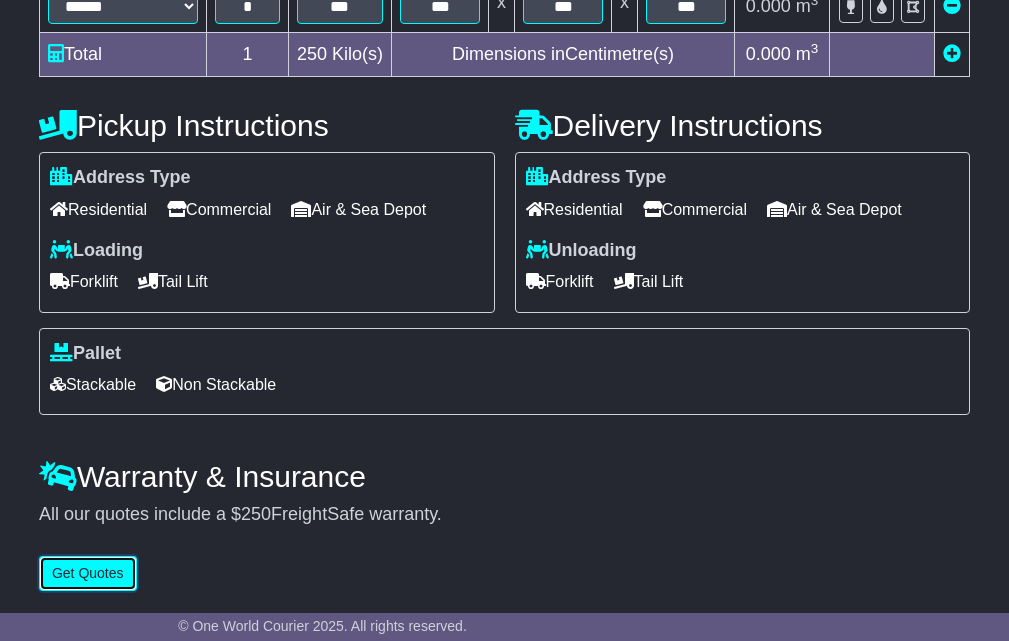 type 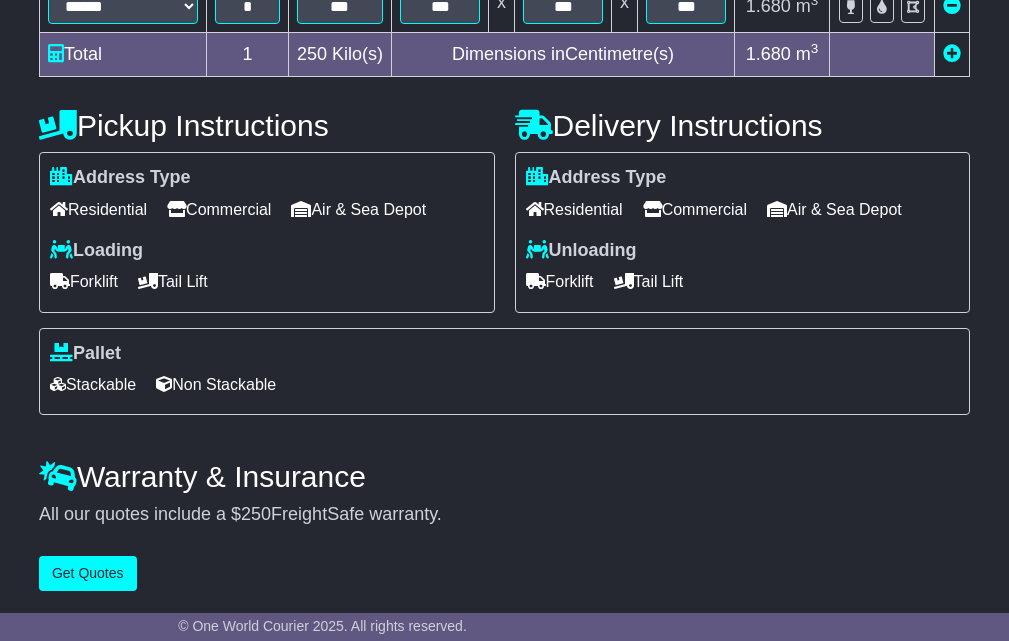 click at bounding box center (176, 209) 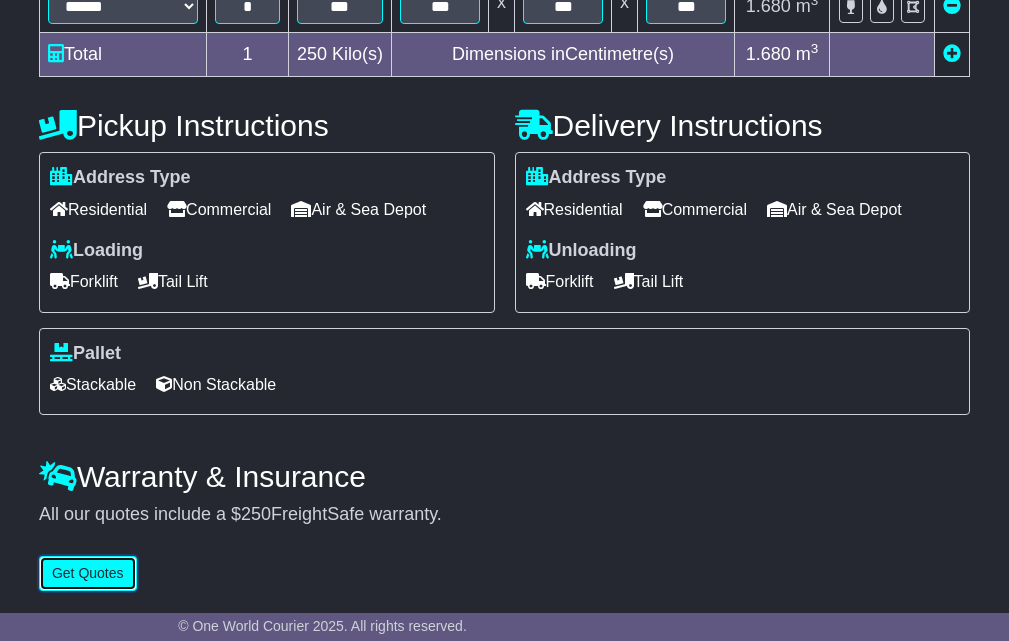 click on "Get Quotes" at bounding box center [88, 573] 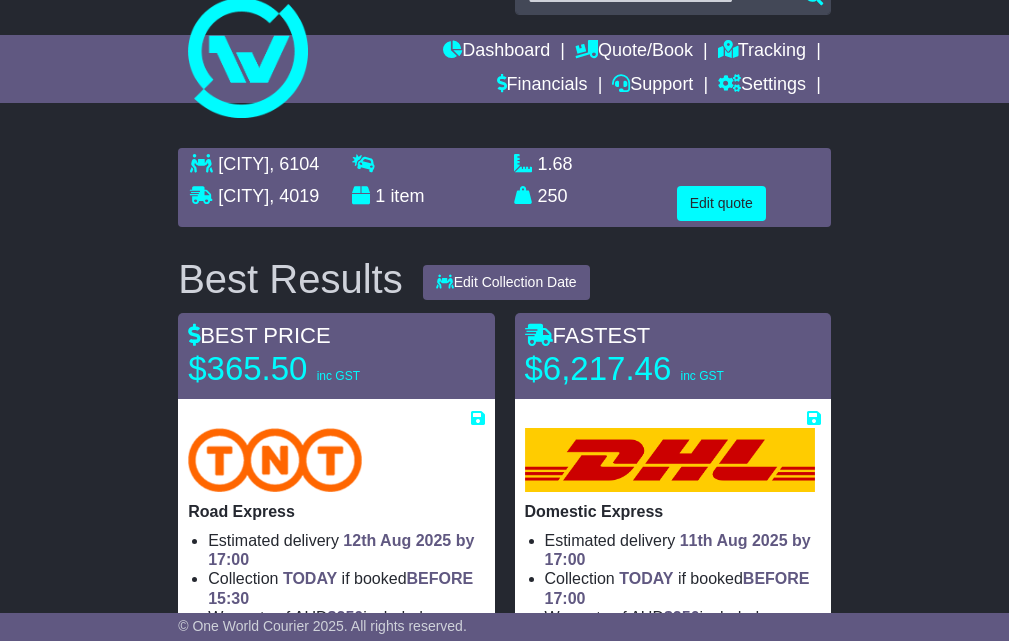 scroll, scrollTop: 0, scrollLeft: 0, axis: both 